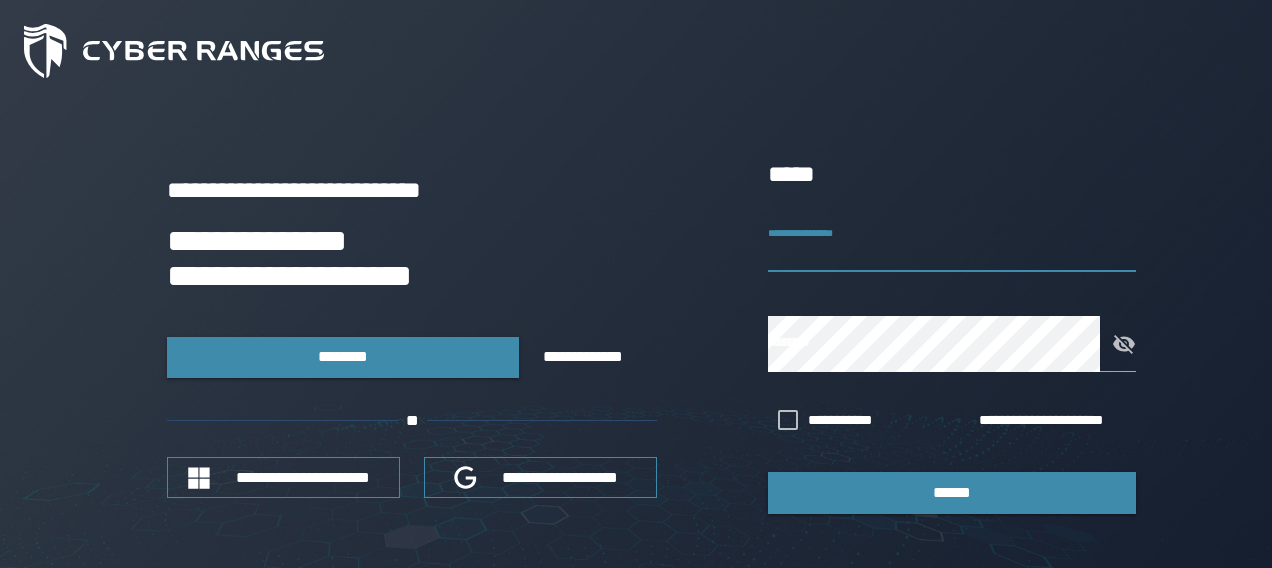 scroll, scrollTop: 0, scrollLeft: 0, axis: both 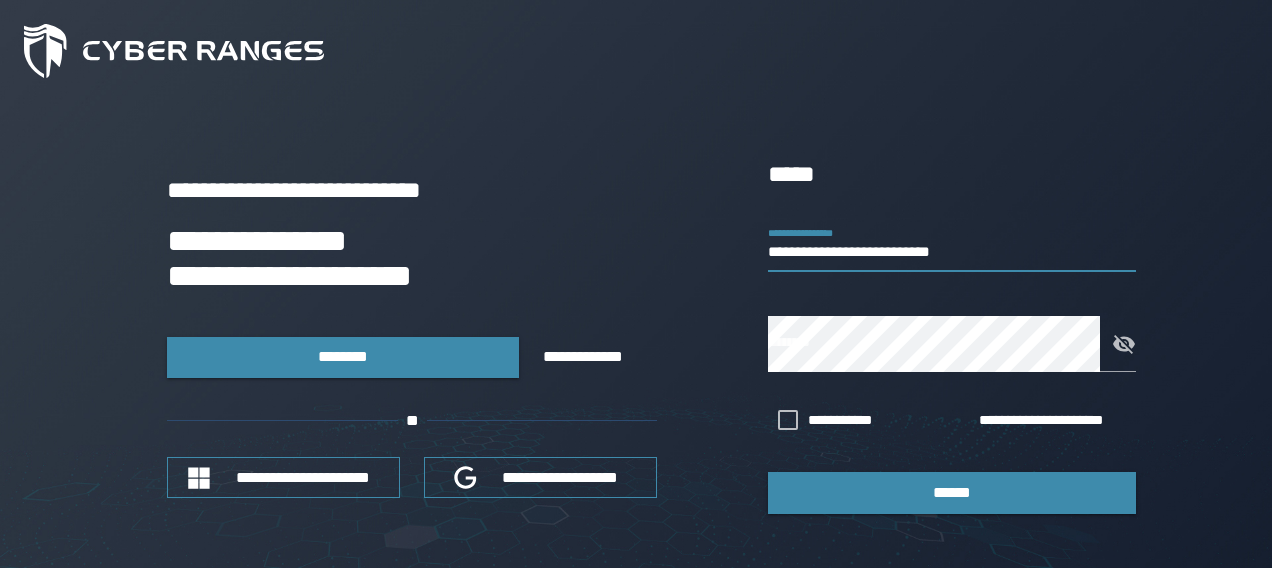 type on "**********" 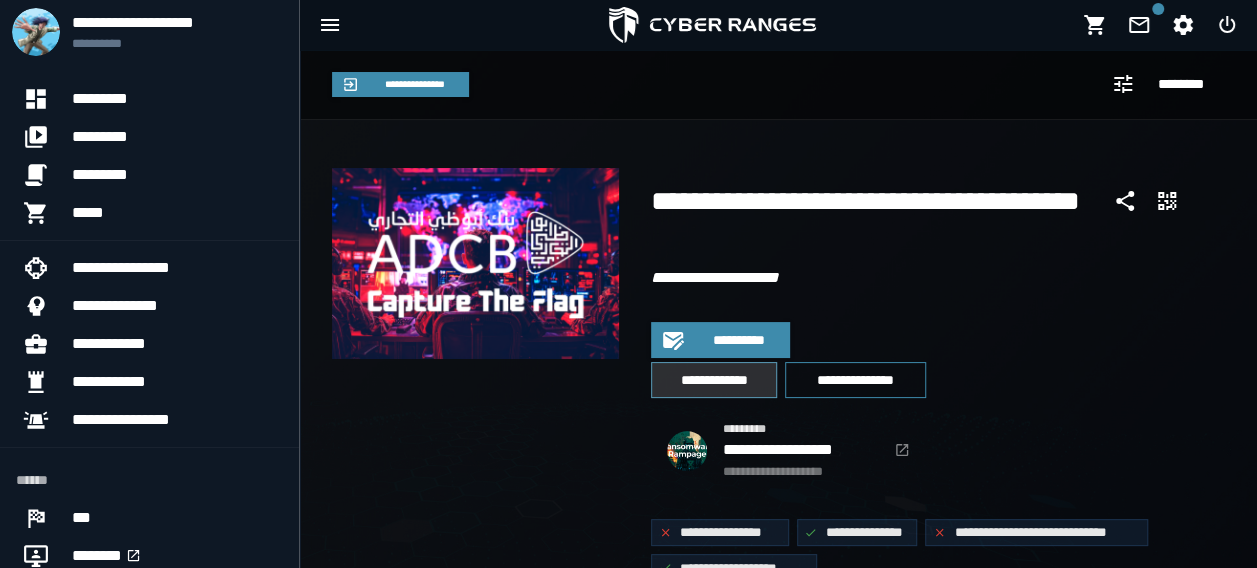 click on "**********" at bounding box center [714, 380] 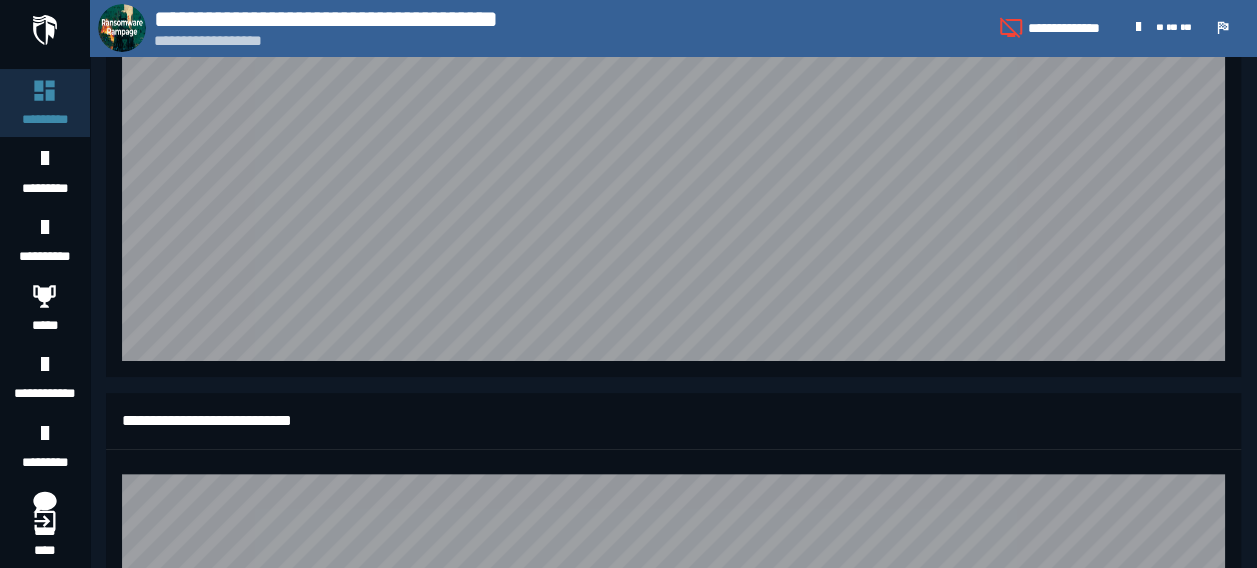 scroll, scrollTop: 700, scrollLeft: 0, axis: vertical 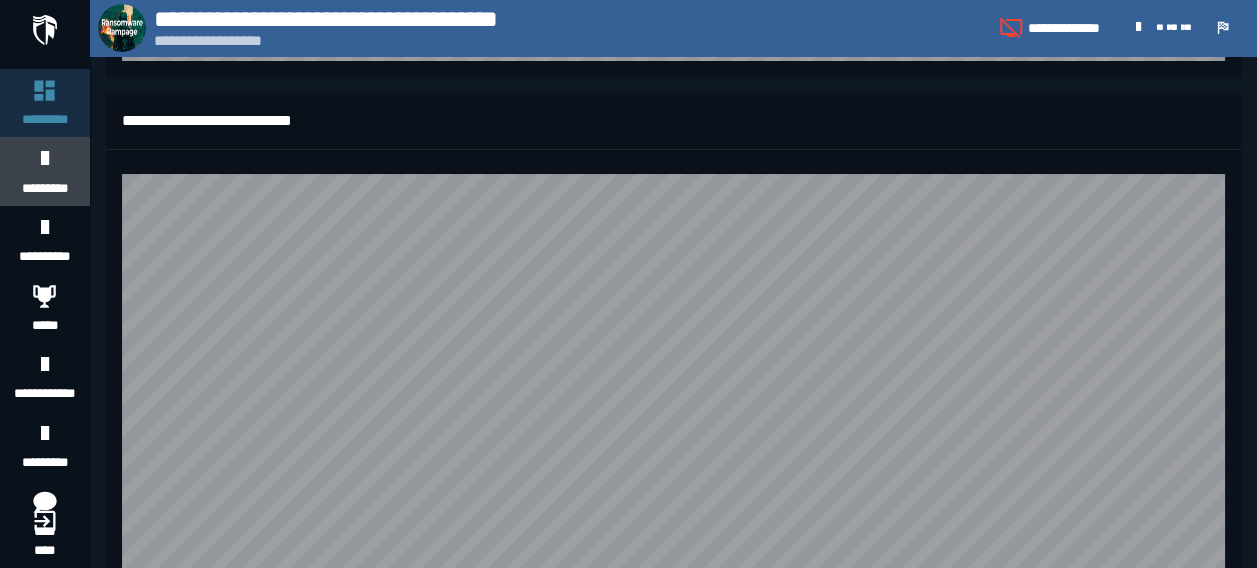 click on "*********" at bounding box center [45, 171] 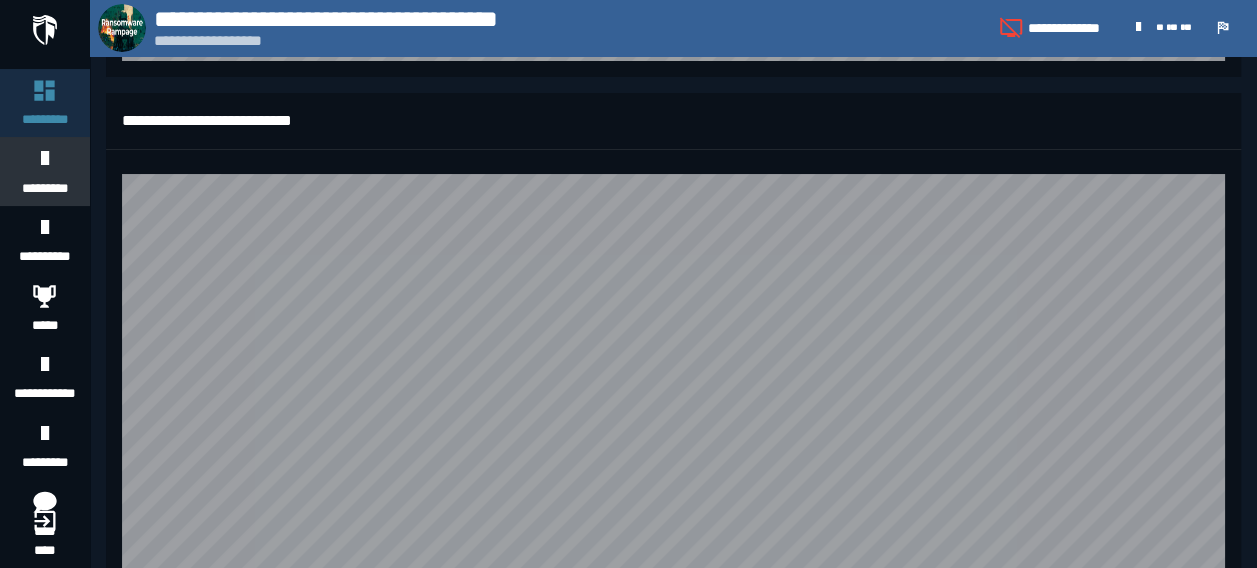 scroll, scrollTop: 0, scrollLeft: 0, axis: both 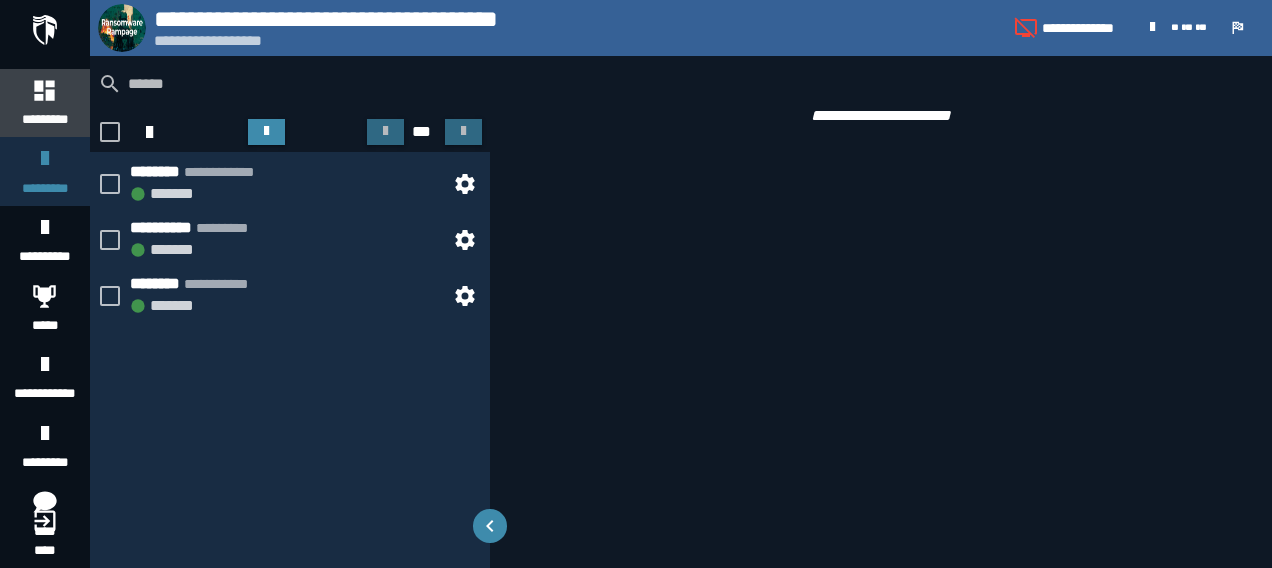 click on "*********" at bounding box center (45, 103) 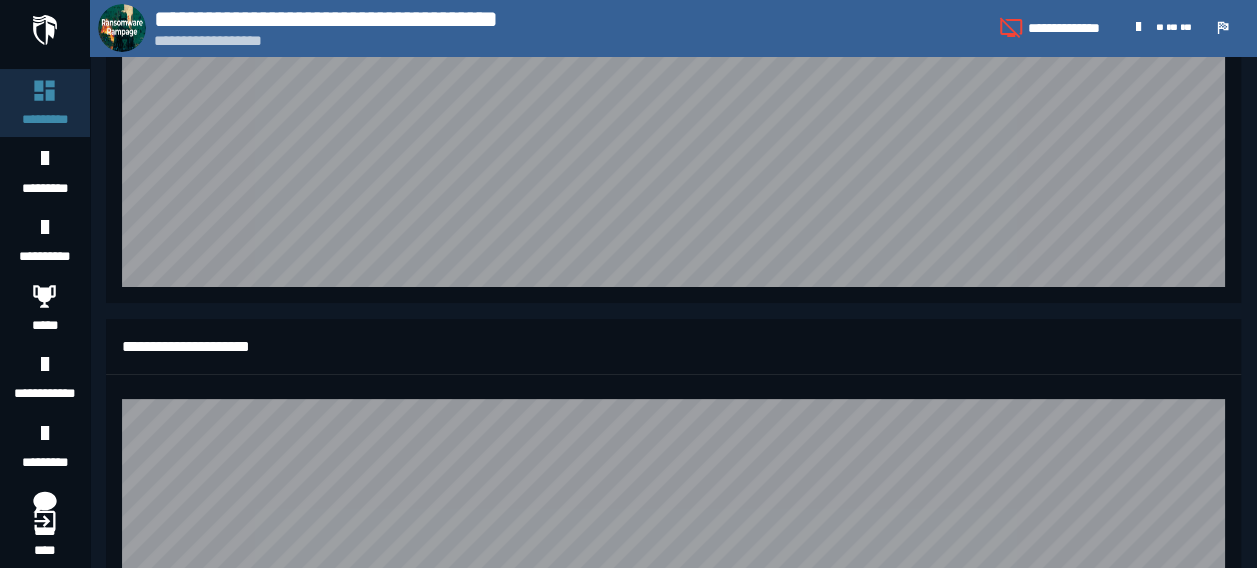 scroll, scrollTop: 1763, scrollLeft: 0, axis: vertical 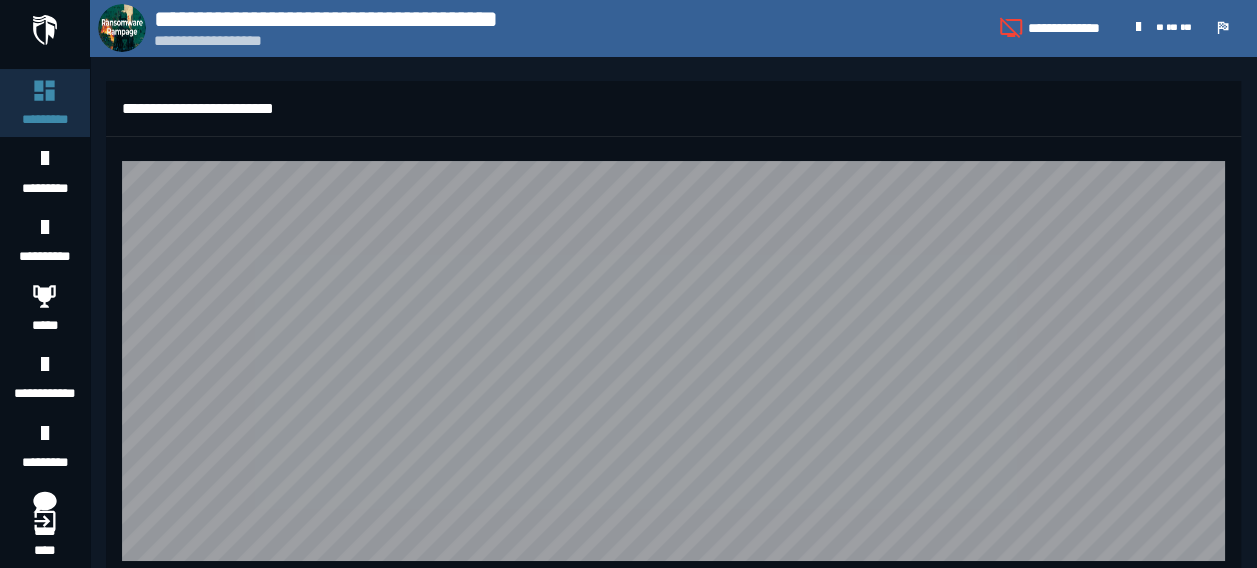click on "**********" at bounding box center (673, 109) 